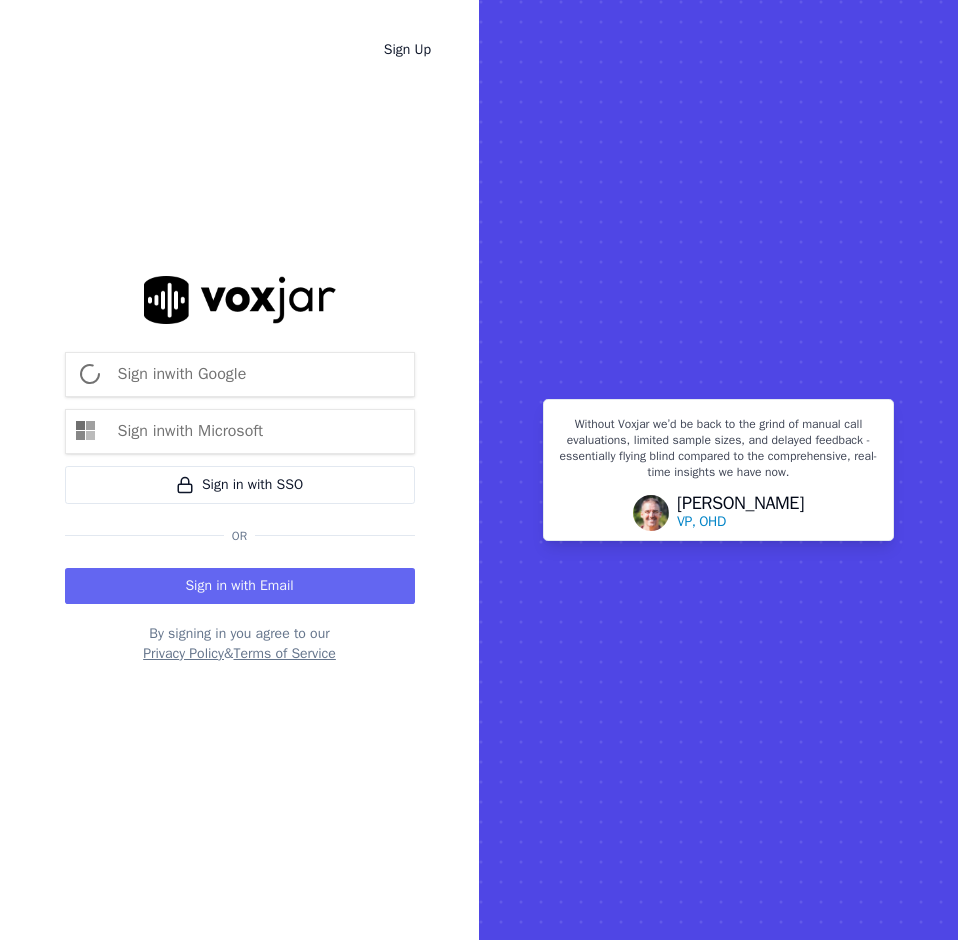 scroll, scrollTop: 0, scrollLeft: 0, axis: both 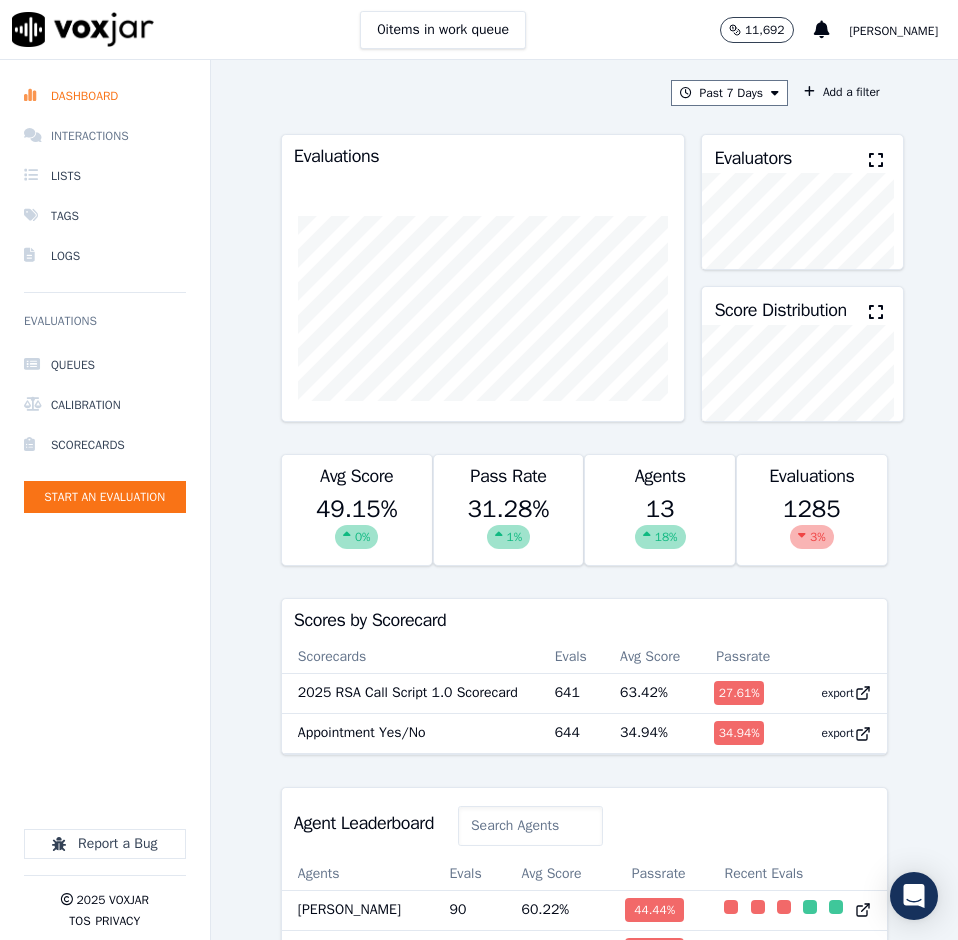 click on "Interactions" at bounding box center [105, 136] 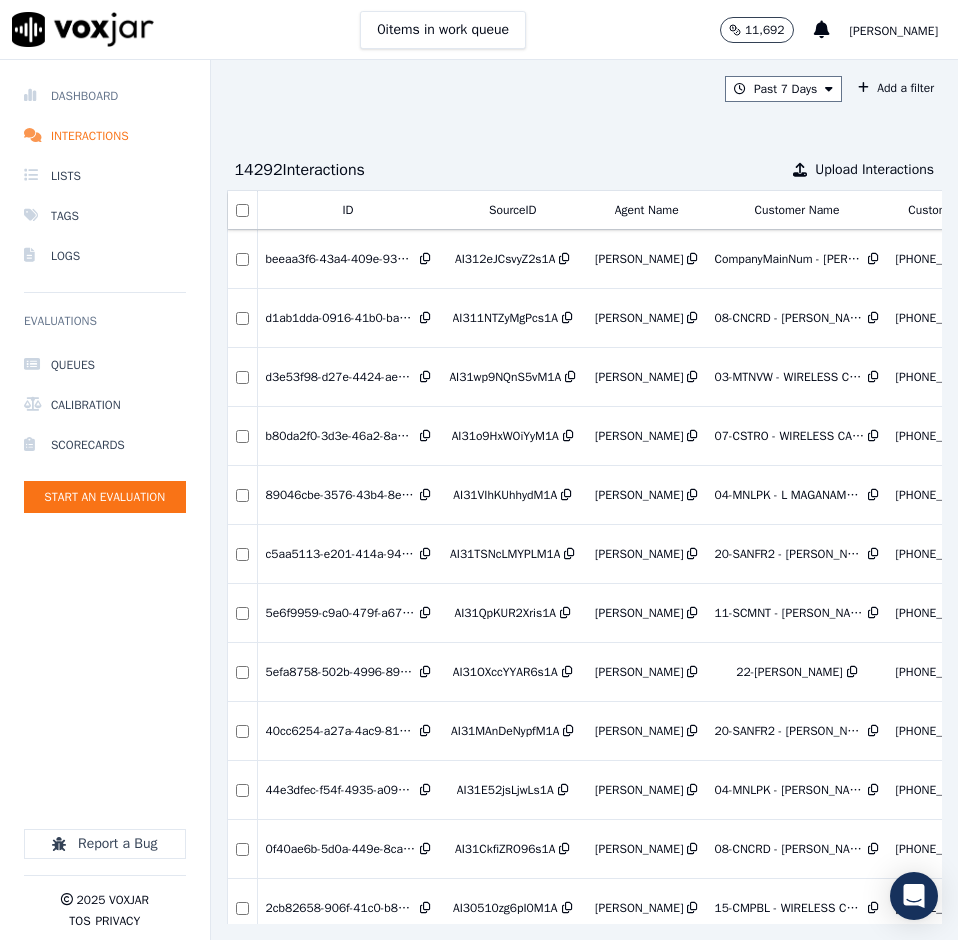 click on "Dashboard" at bounding box center [105, 96] 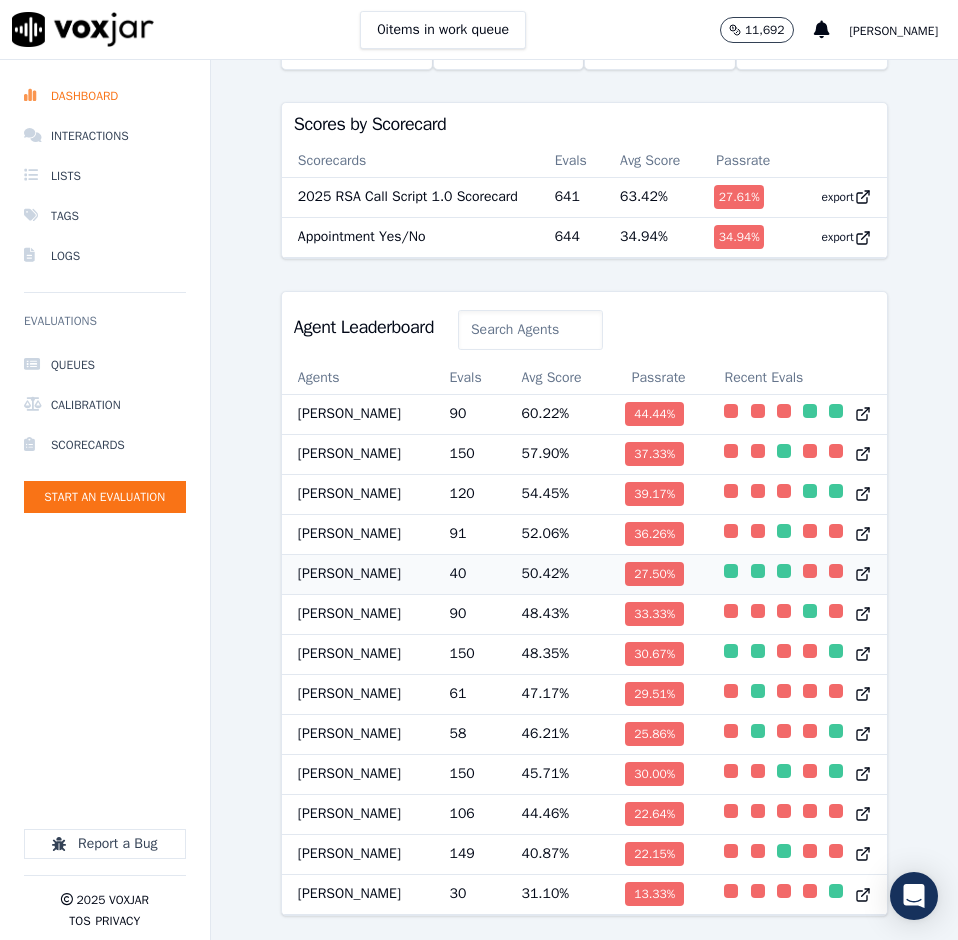 scroll, scrollTop: 587, scrollLeft: 0, axis: vertical 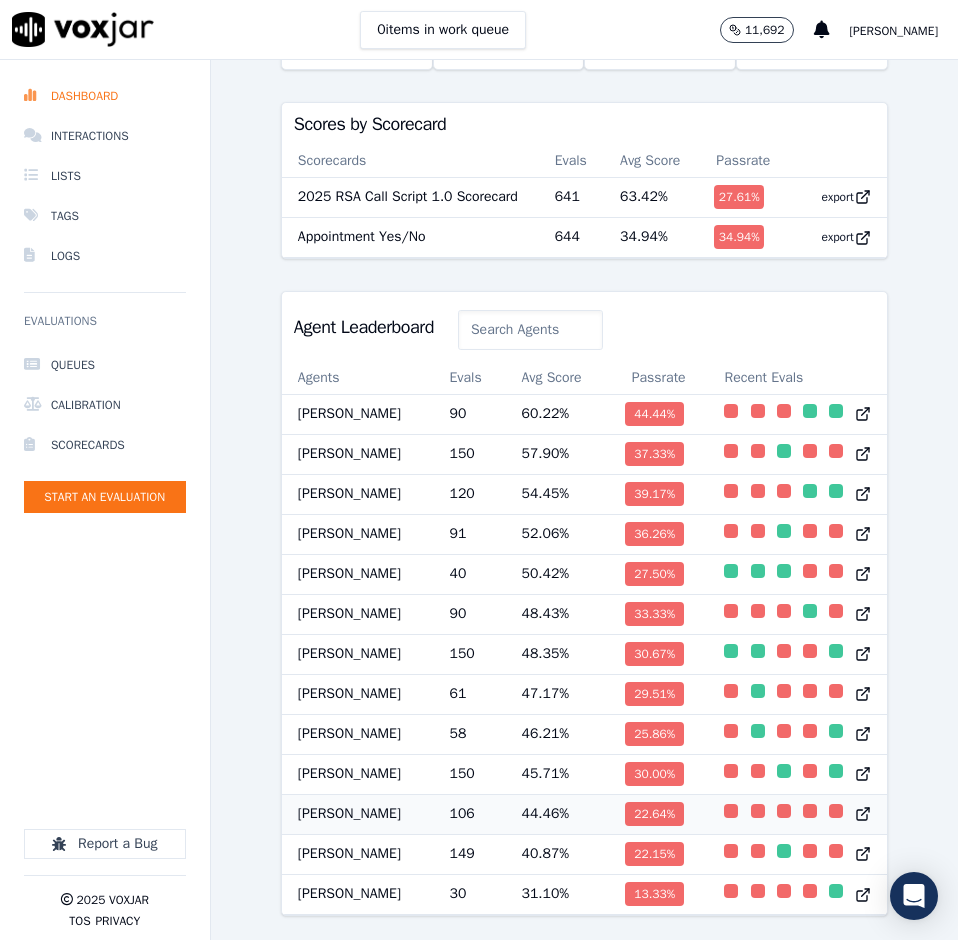 click on "[PERSON_NAME]" at bounding box center (358, 814) 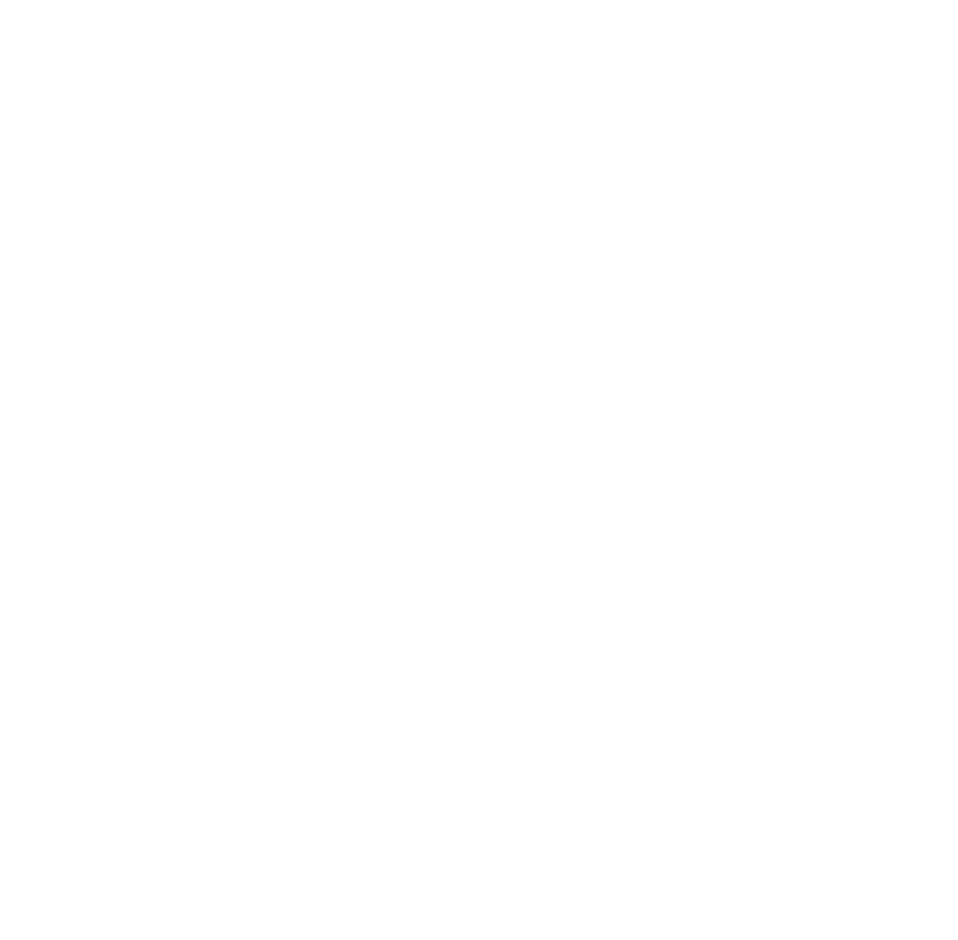 scroll, scrollTop: 0, scrollLeft: 0, axis: both 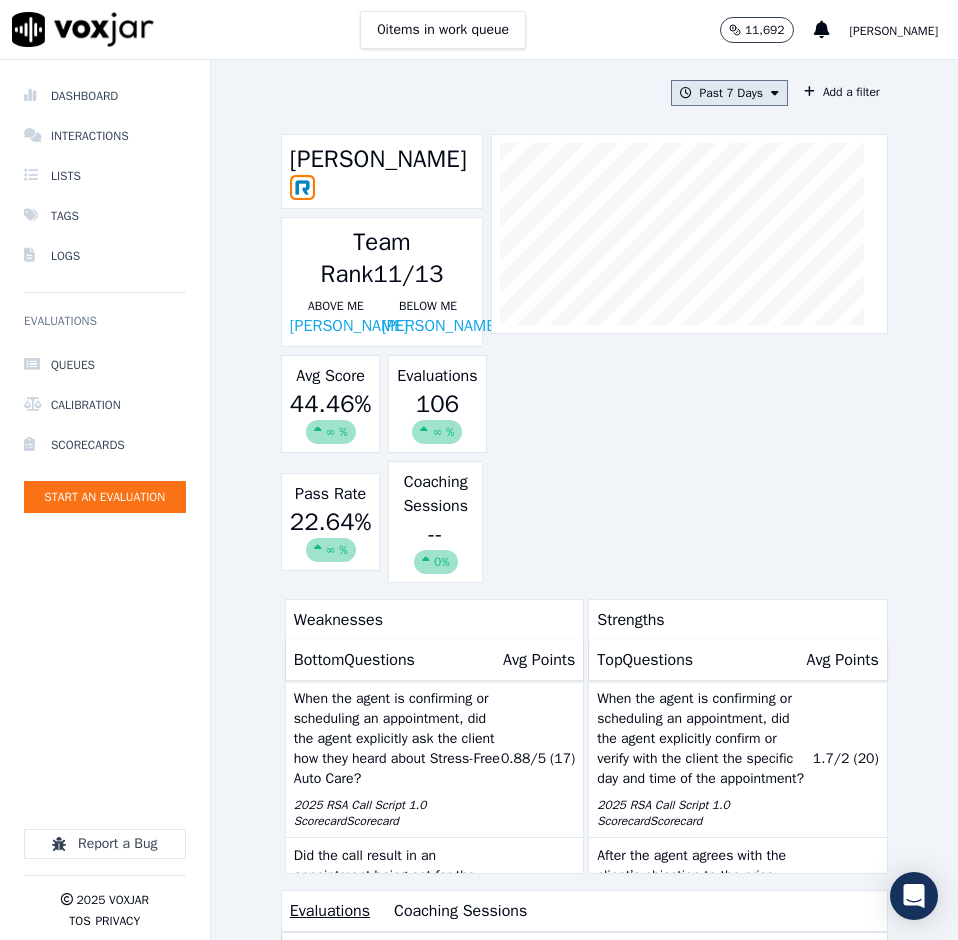 click on "Past 7 Days" at bounding box center (729, 93) 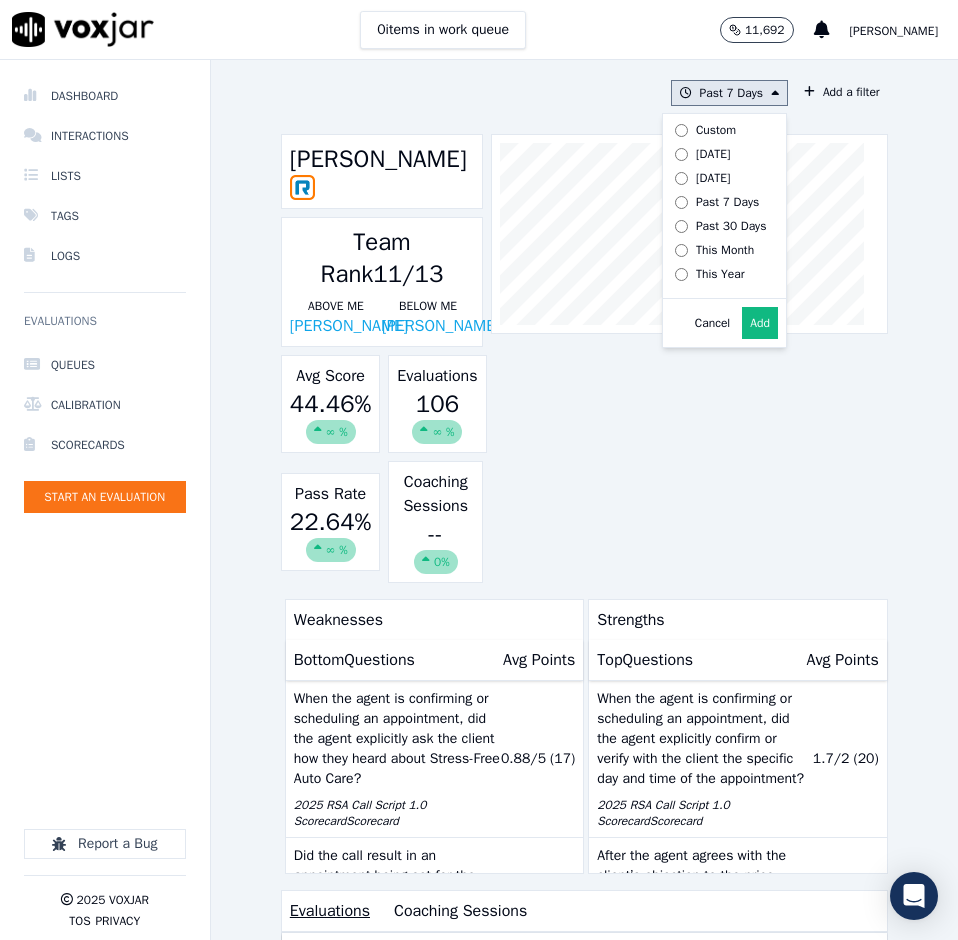 click on "Today" at bounding box center [713, 154] 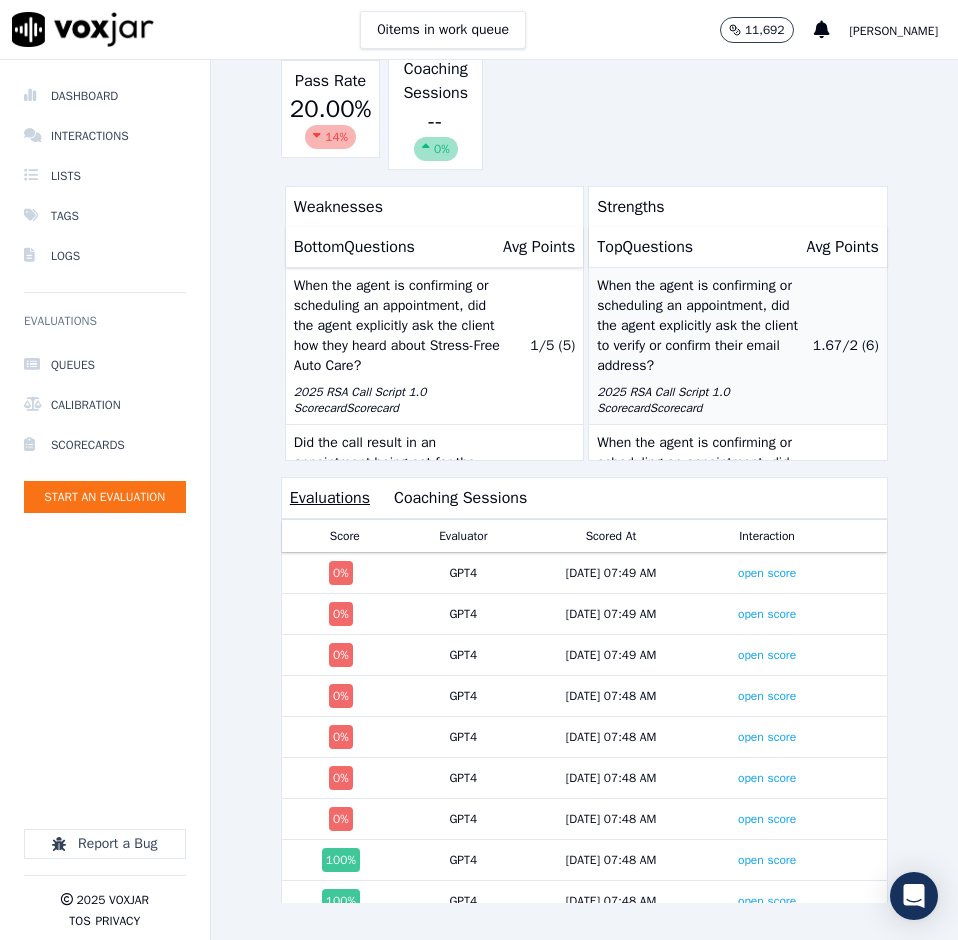 scroll, scrollTop: 400, scrollLeft: 0, axis: vertical 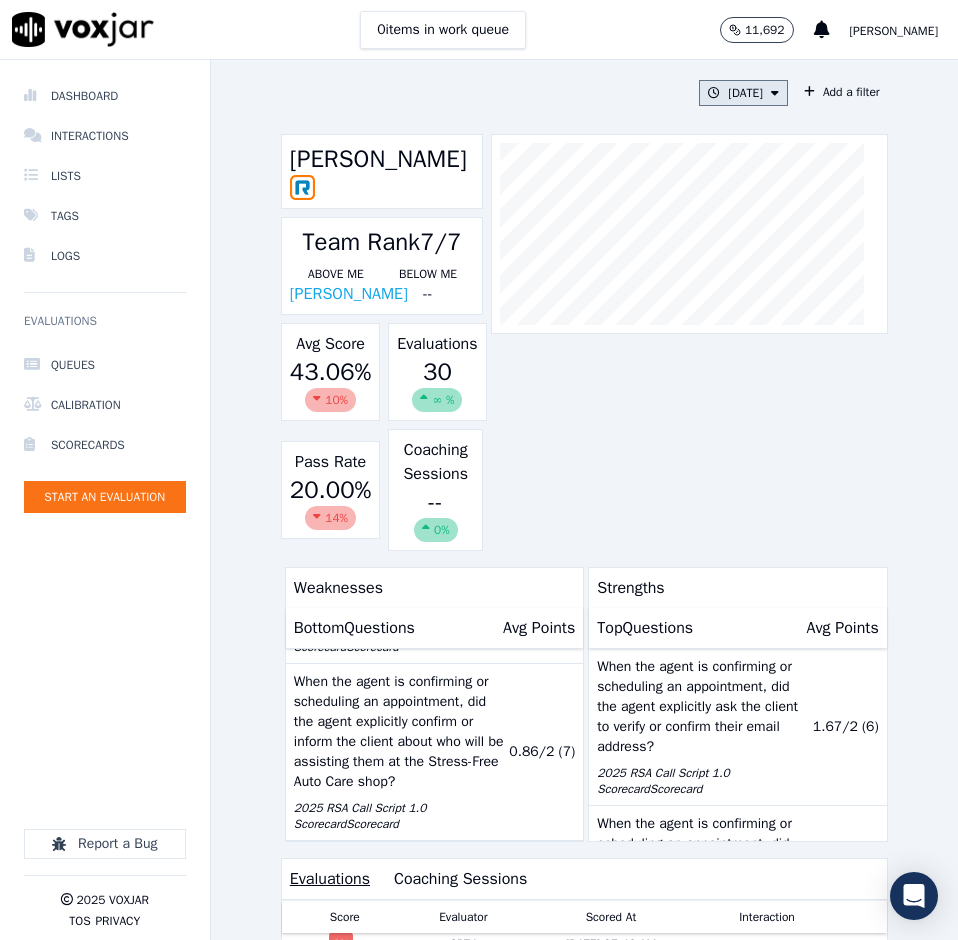 click on "Today" at bounding box center (743, 93) 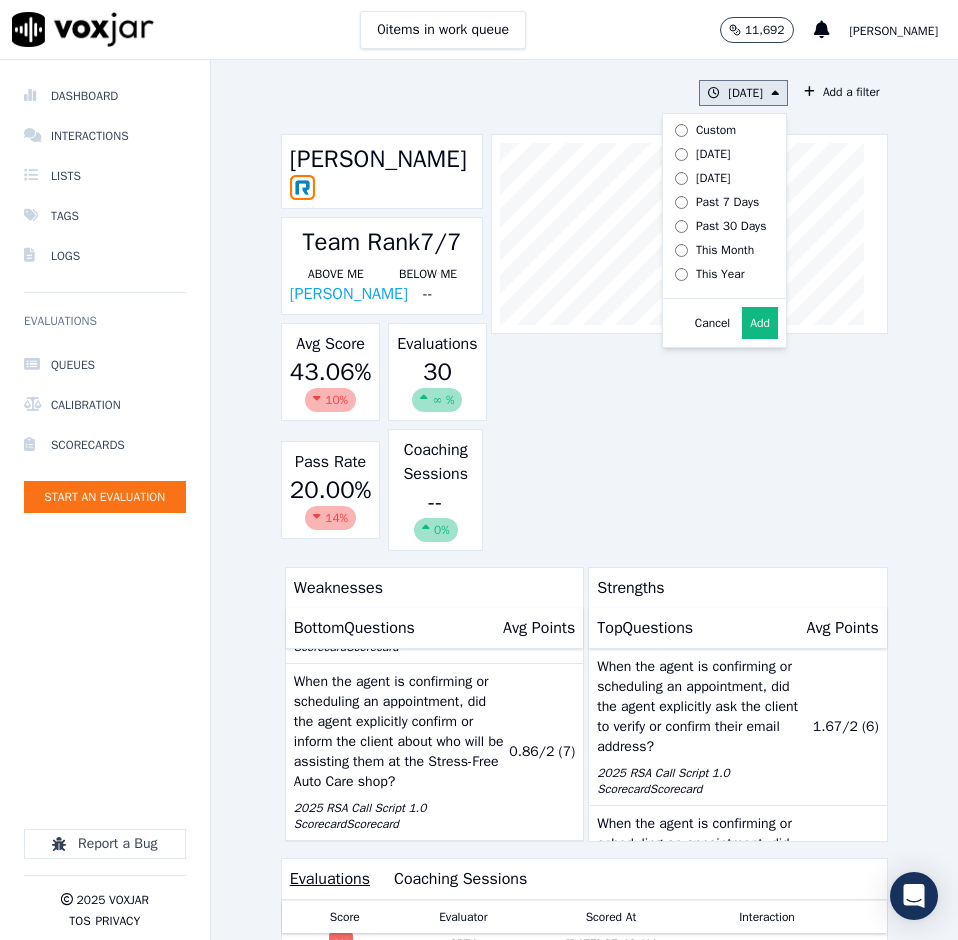 click on "Past 7 Days" at bounding box center (727, 202) 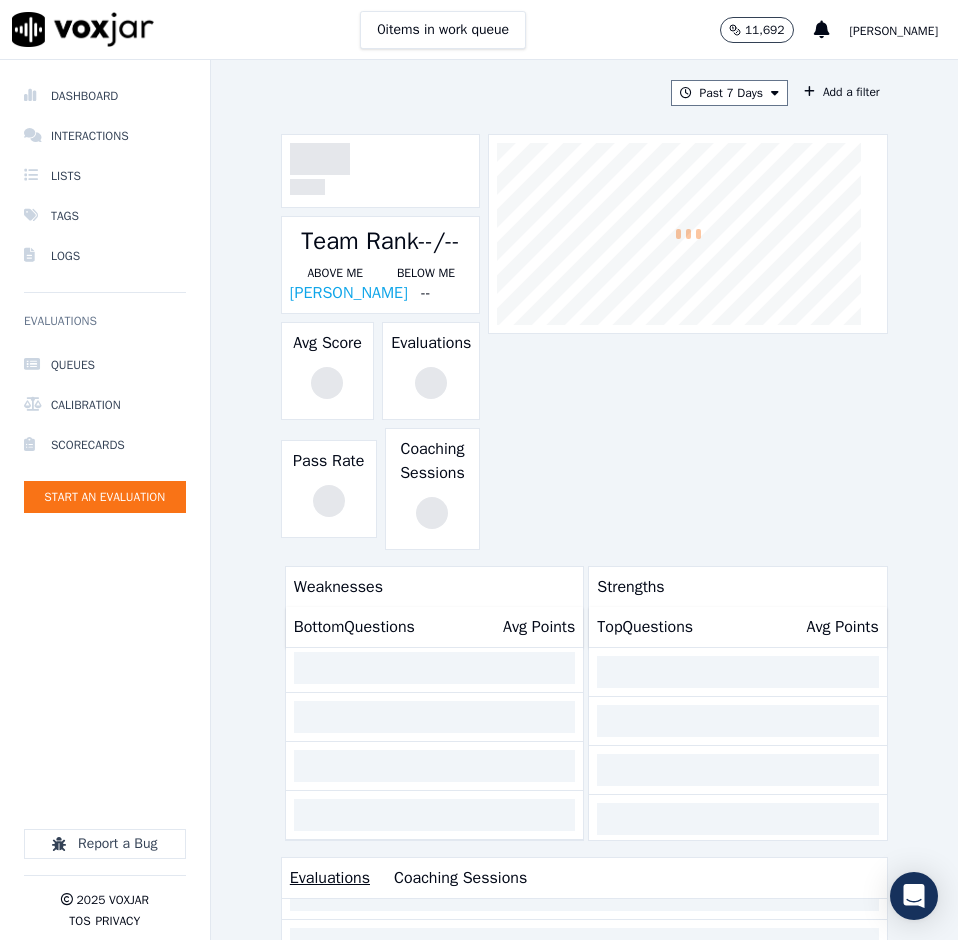 scroll, scrollTop: 68, scrollLeft: 0, axis: vertical 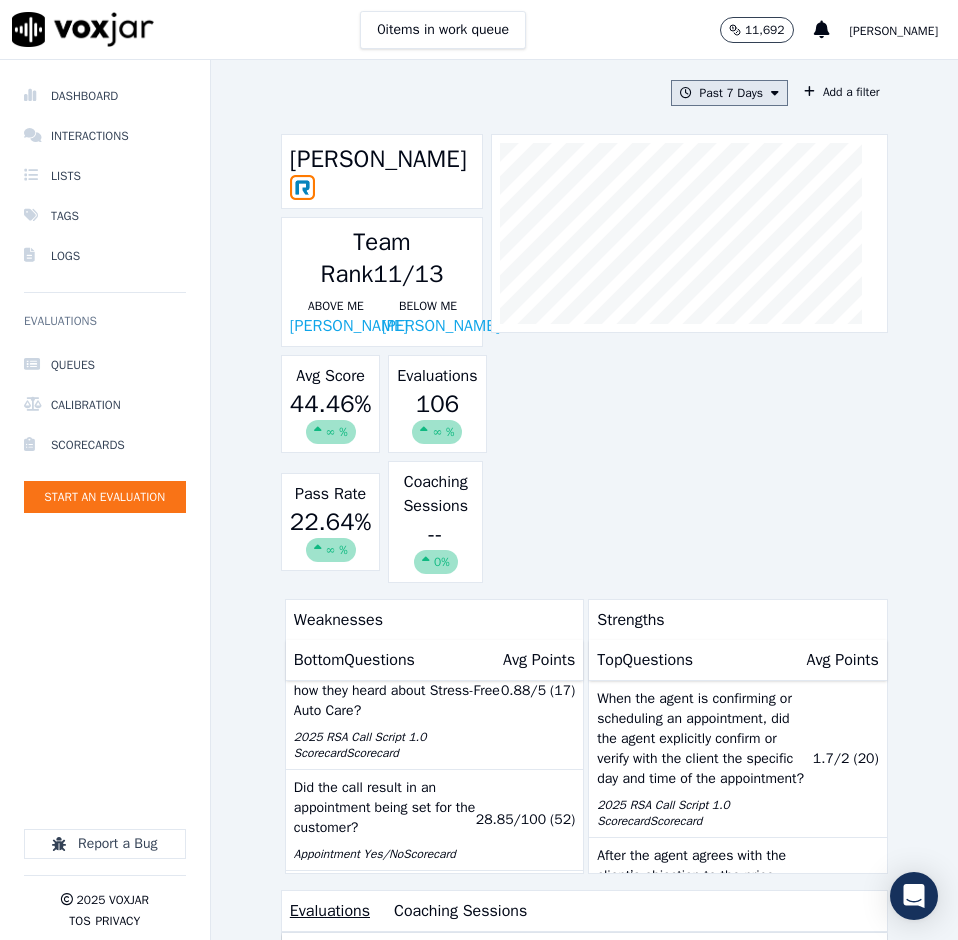 click on "Past 7 Days" at bounding box center (729, 93) 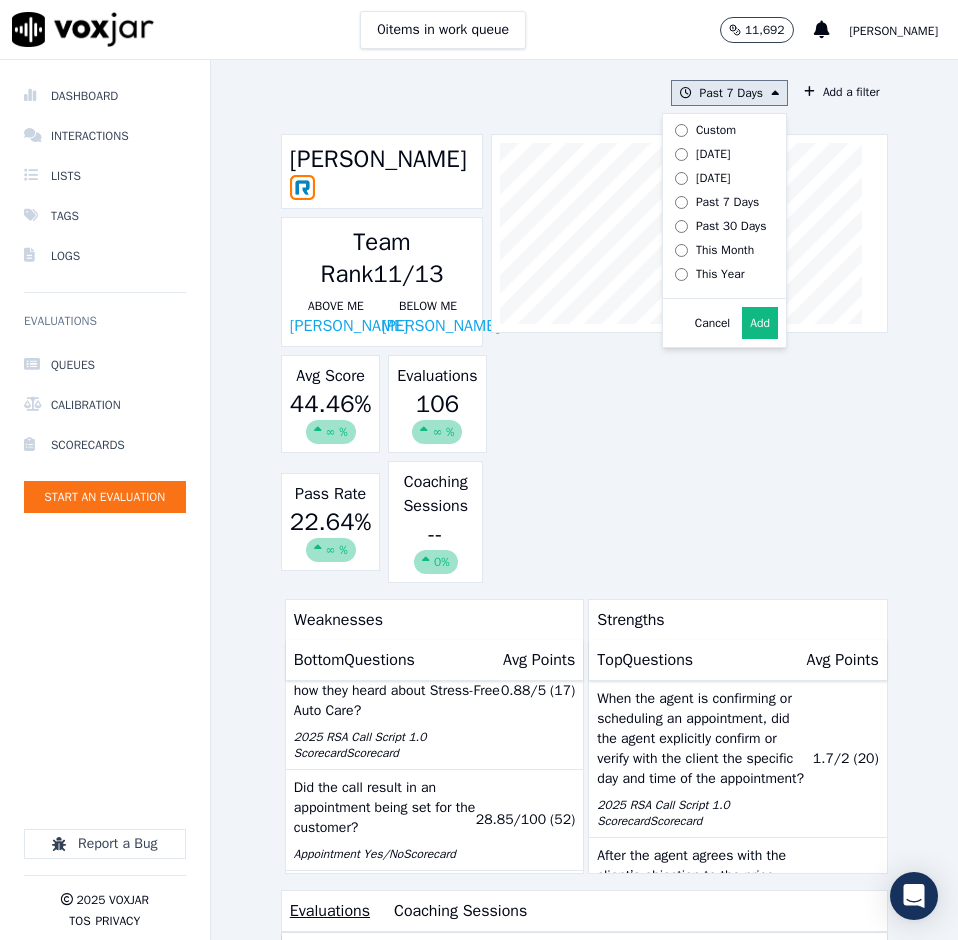 click on "This Month" at bounding box center [725, 250] 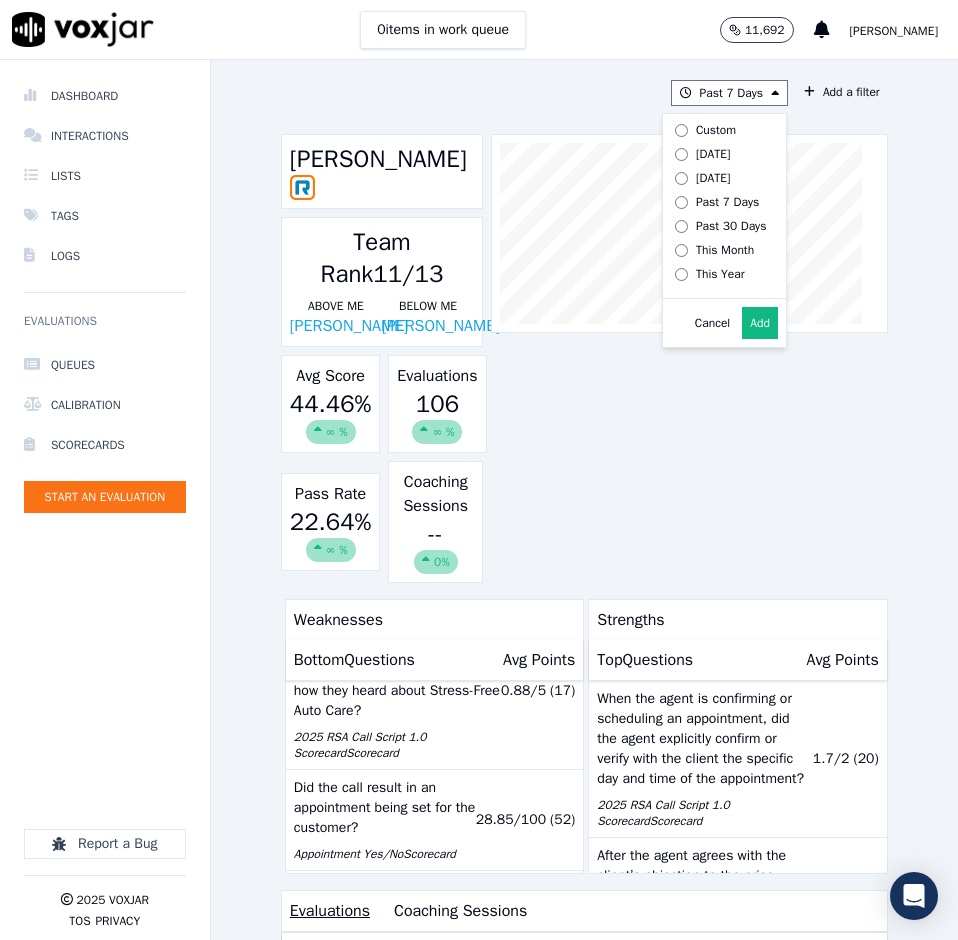 click on "Add" at bounding box center [760, 323] 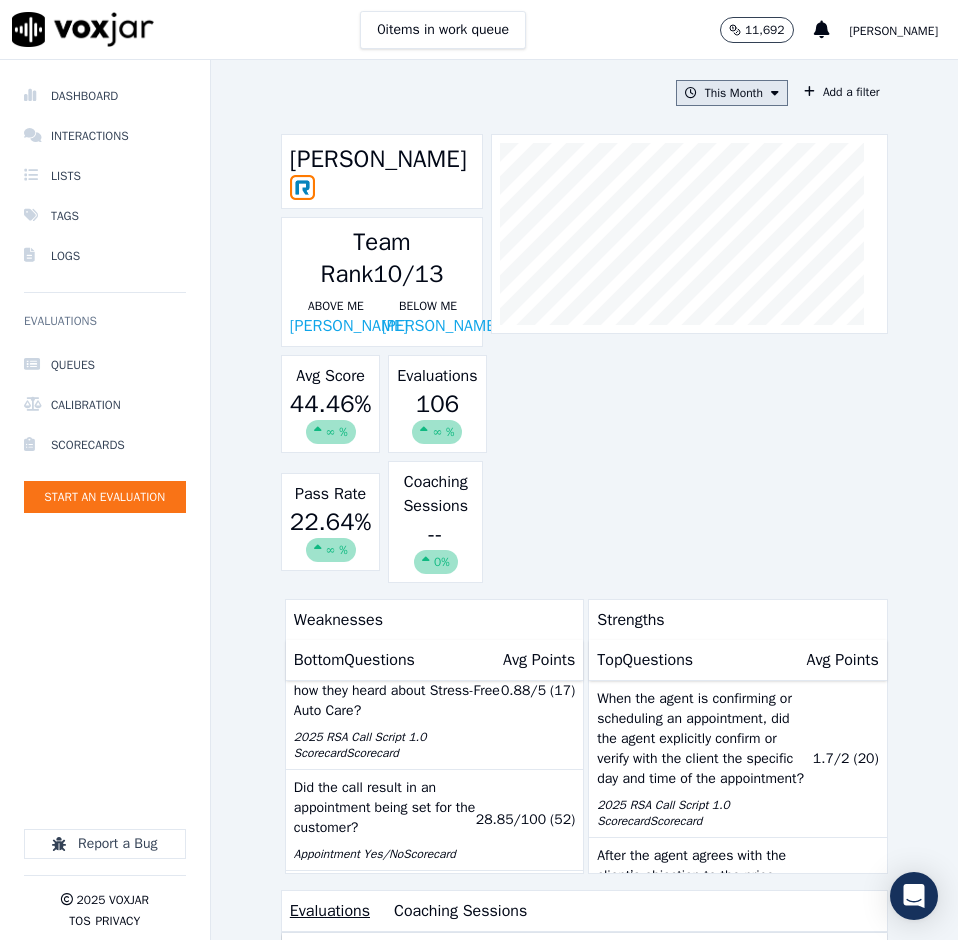 click on "This Month" at bounding box center (732, 93) 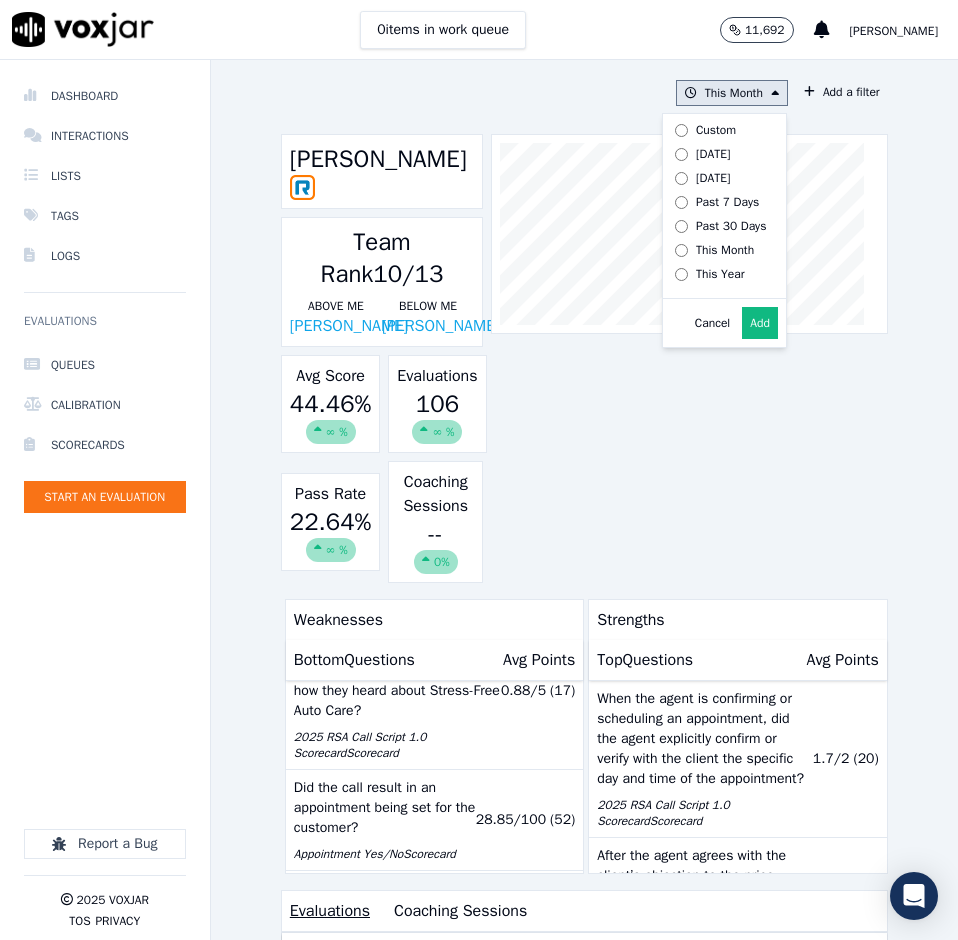 click on "This Year" at bounding box center [720, 274] 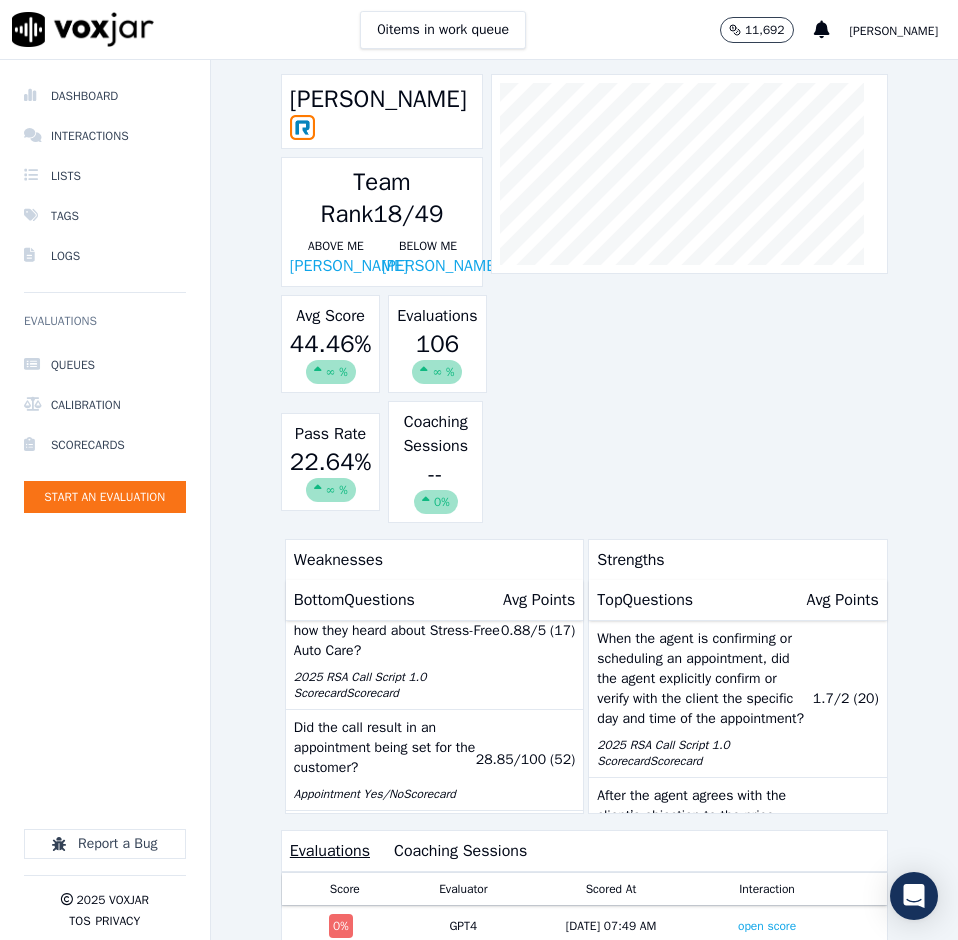 scroll, scrollTop: 400, scrollLeft: 0, axis: vertical 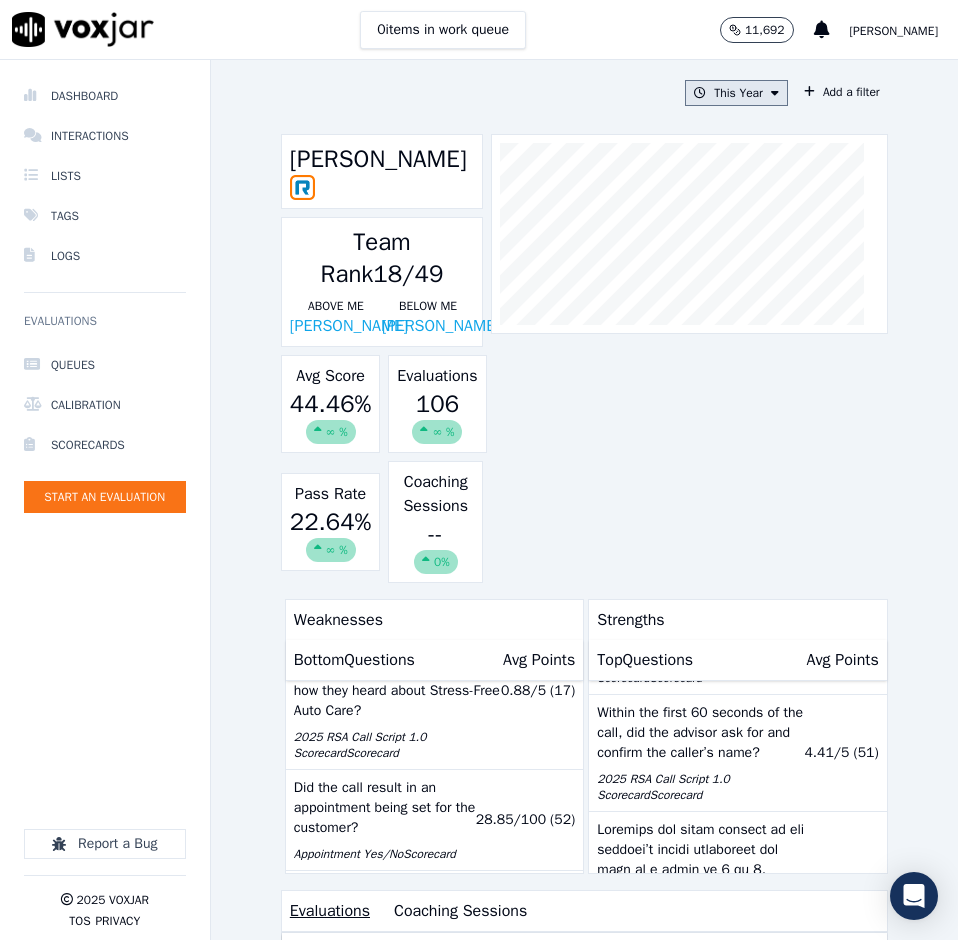 click on "This Year" at bounding box center (736, 93) 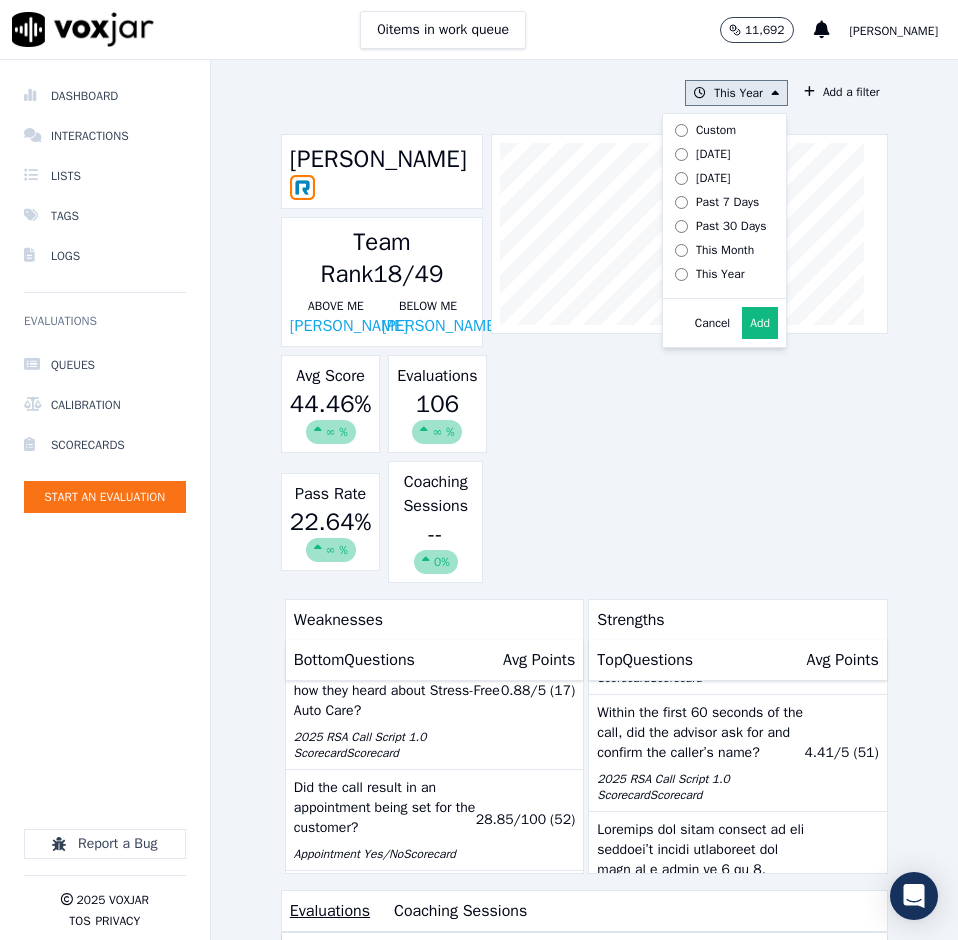 click on "Today" at bounding box center (713, 154) 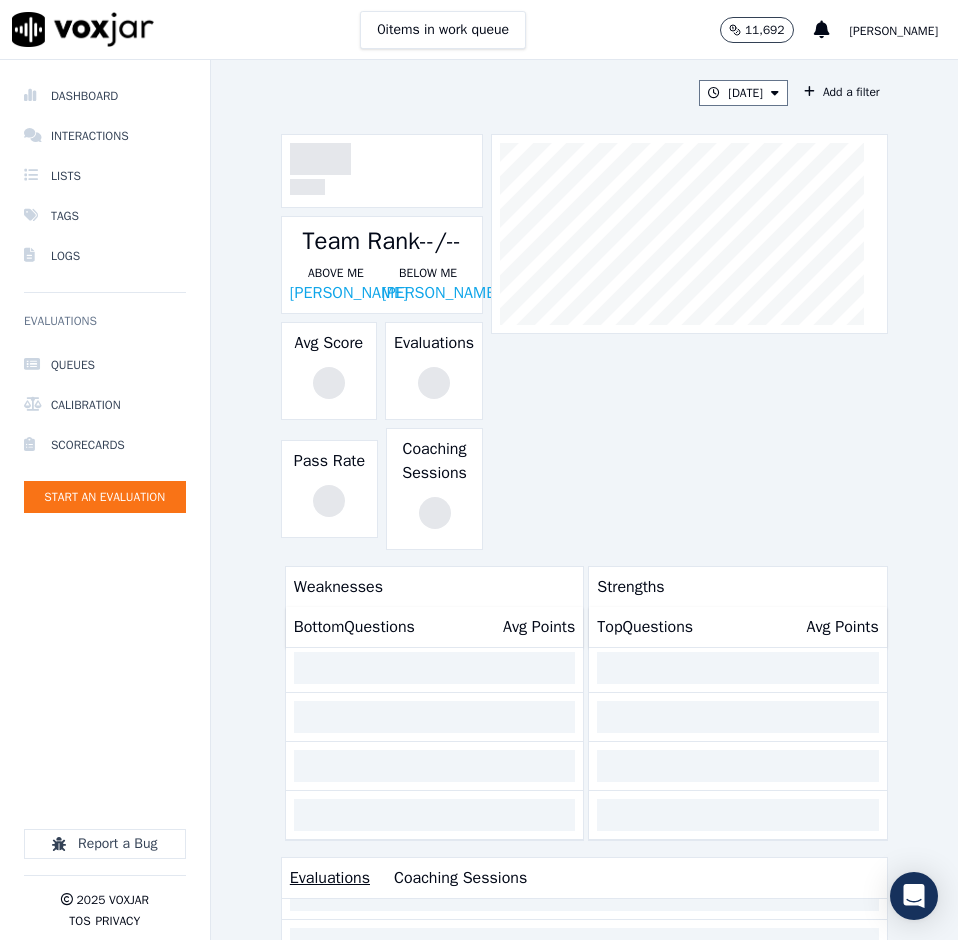 scroll, scrollTop: 68, scrollLeft: 0, axis: vertical 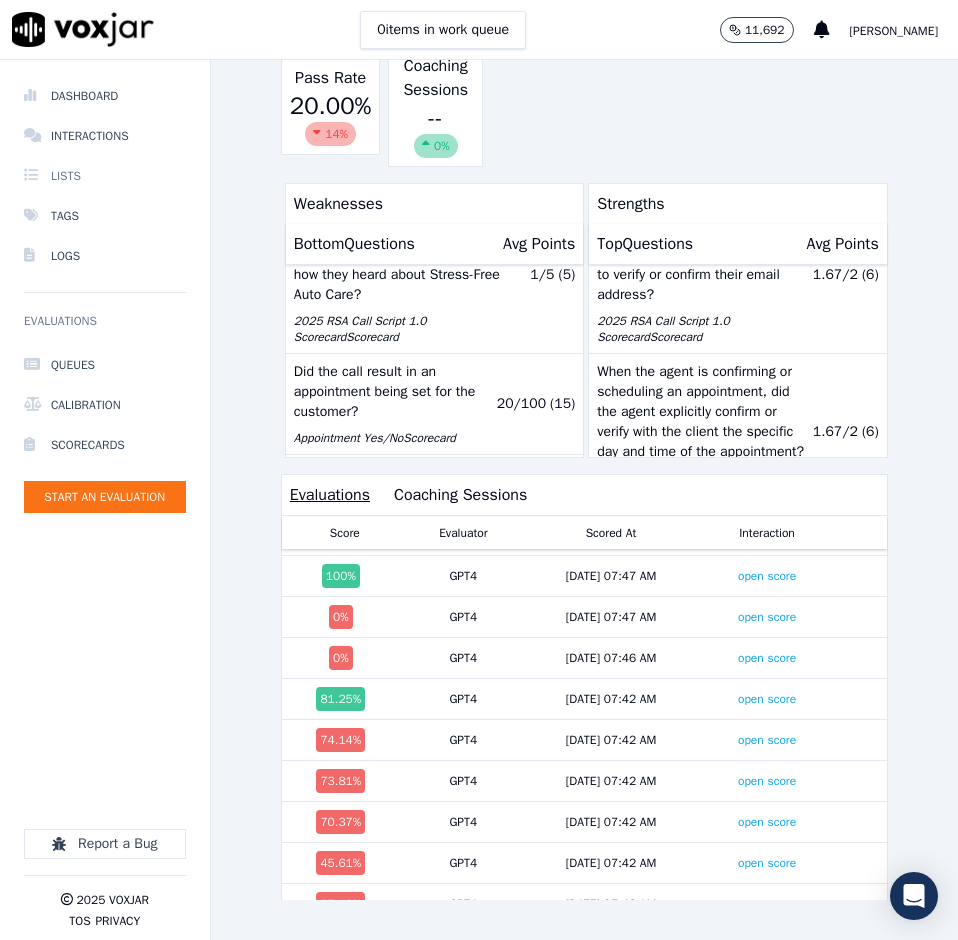 click on "Lists" at bounding box center (105, 176) 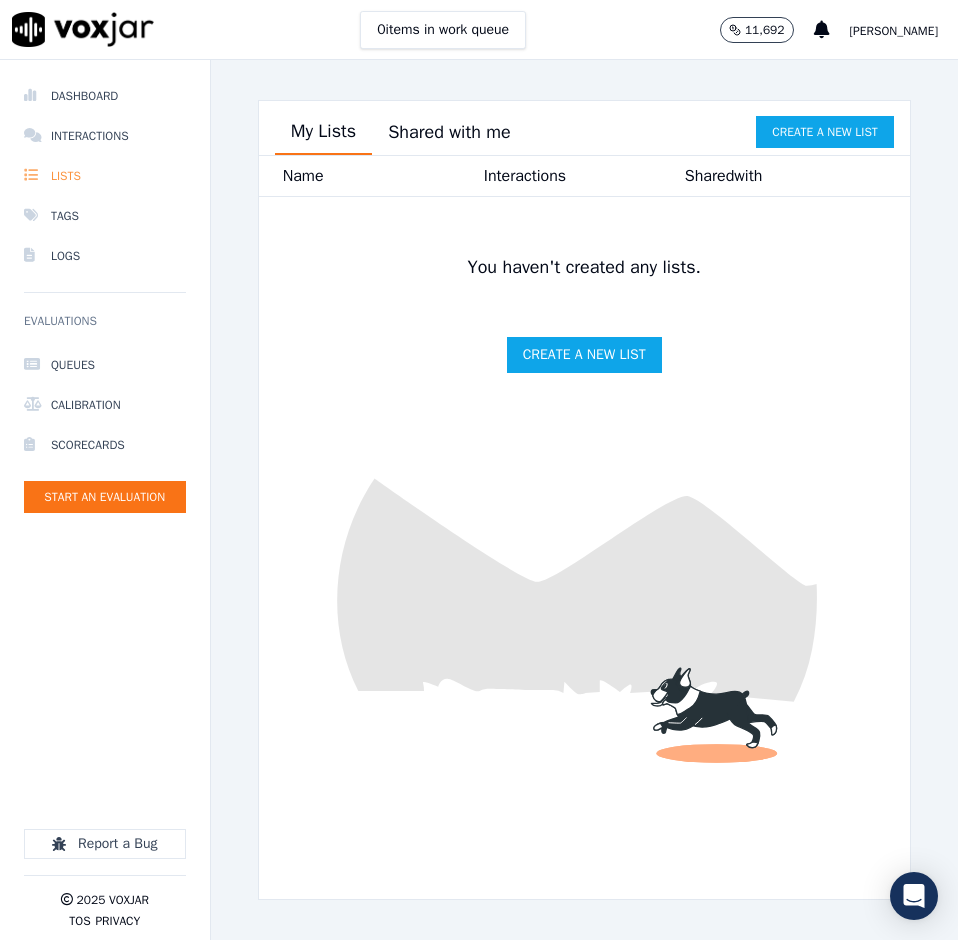 scroll, scrollTop: 0, scrollLeft: 0, axis: both 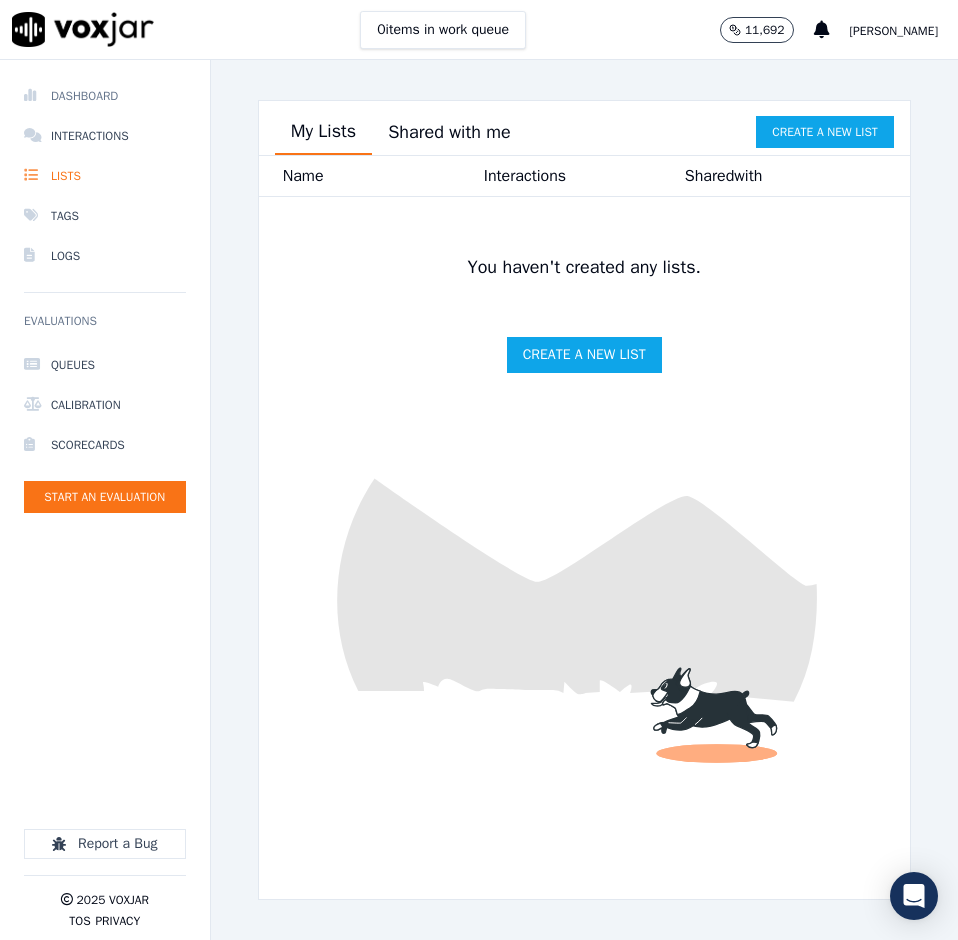click on "Dashboard" at bounding box center (105, 96) 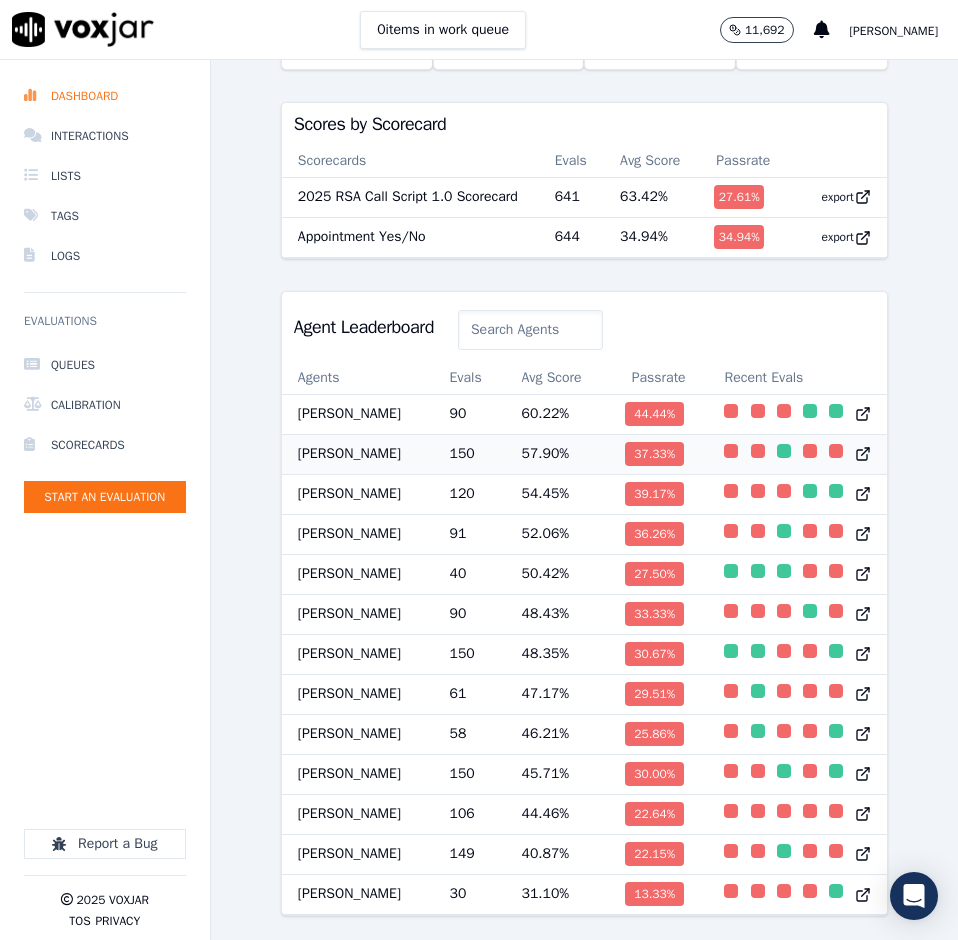 scroll, scrollTop: 587, scrollLeft: 0, axis: vertical 